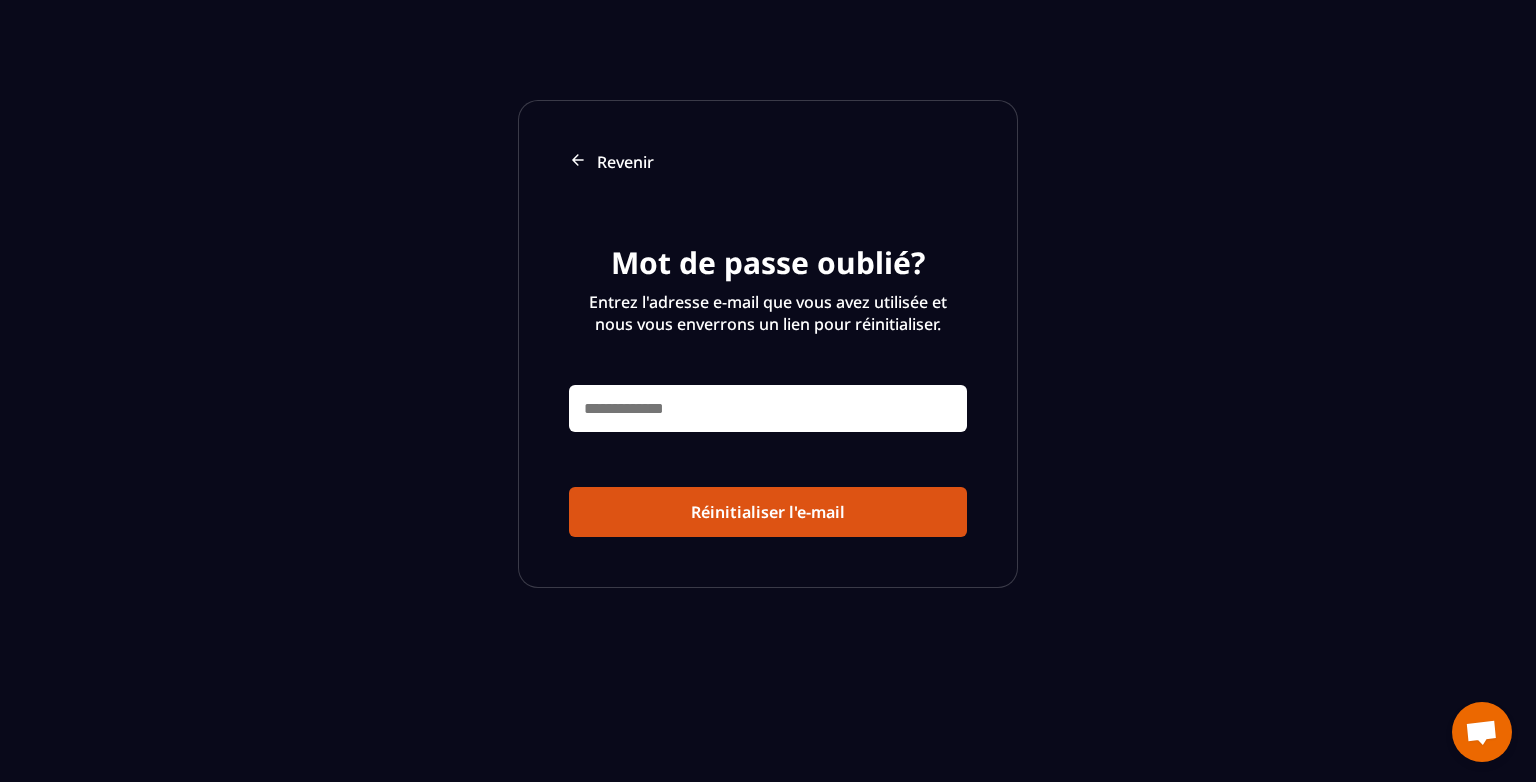 scroll, scrollTop: 0, scrollLeft: 0, axis: both 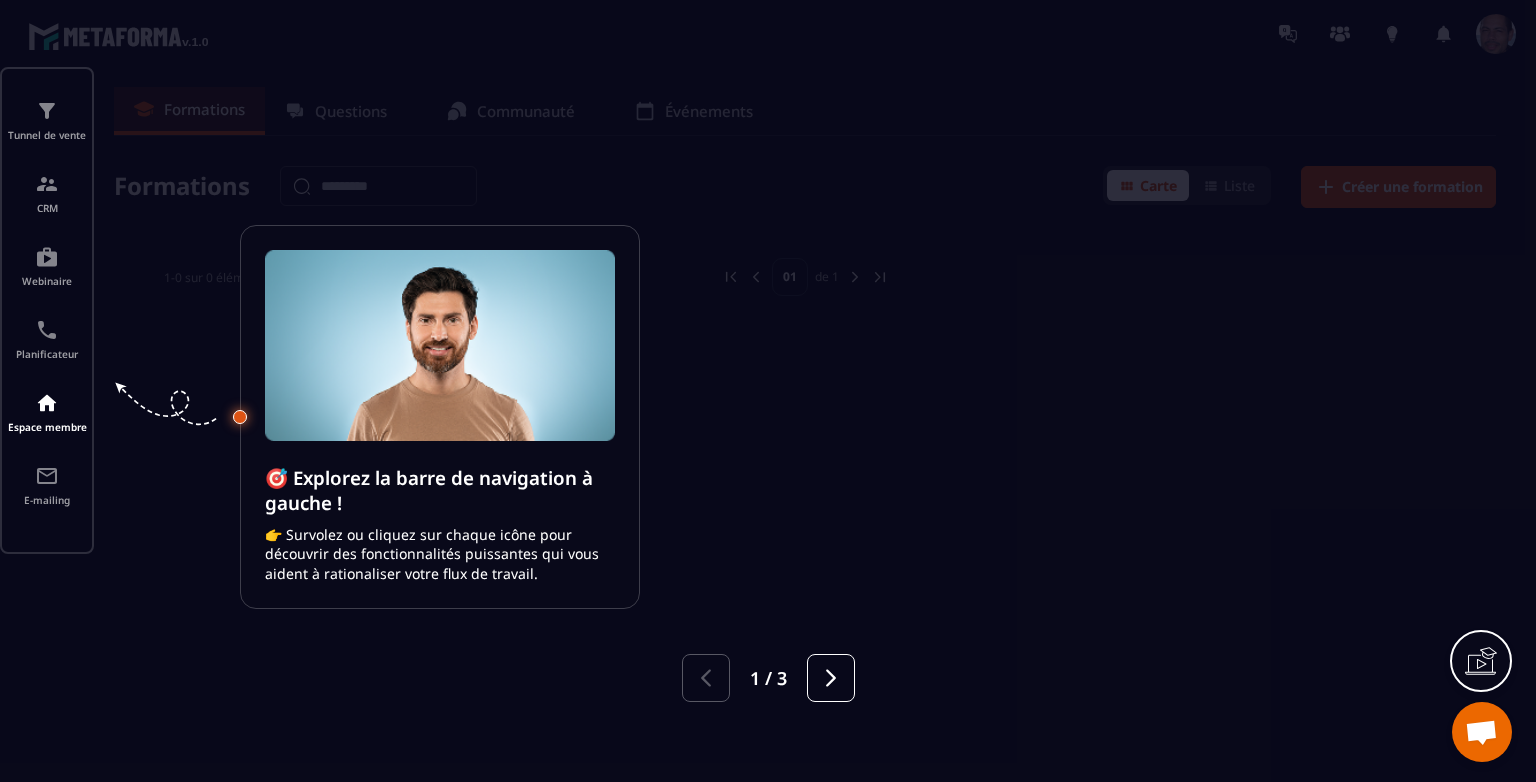 click at bounding box center [768, 391] 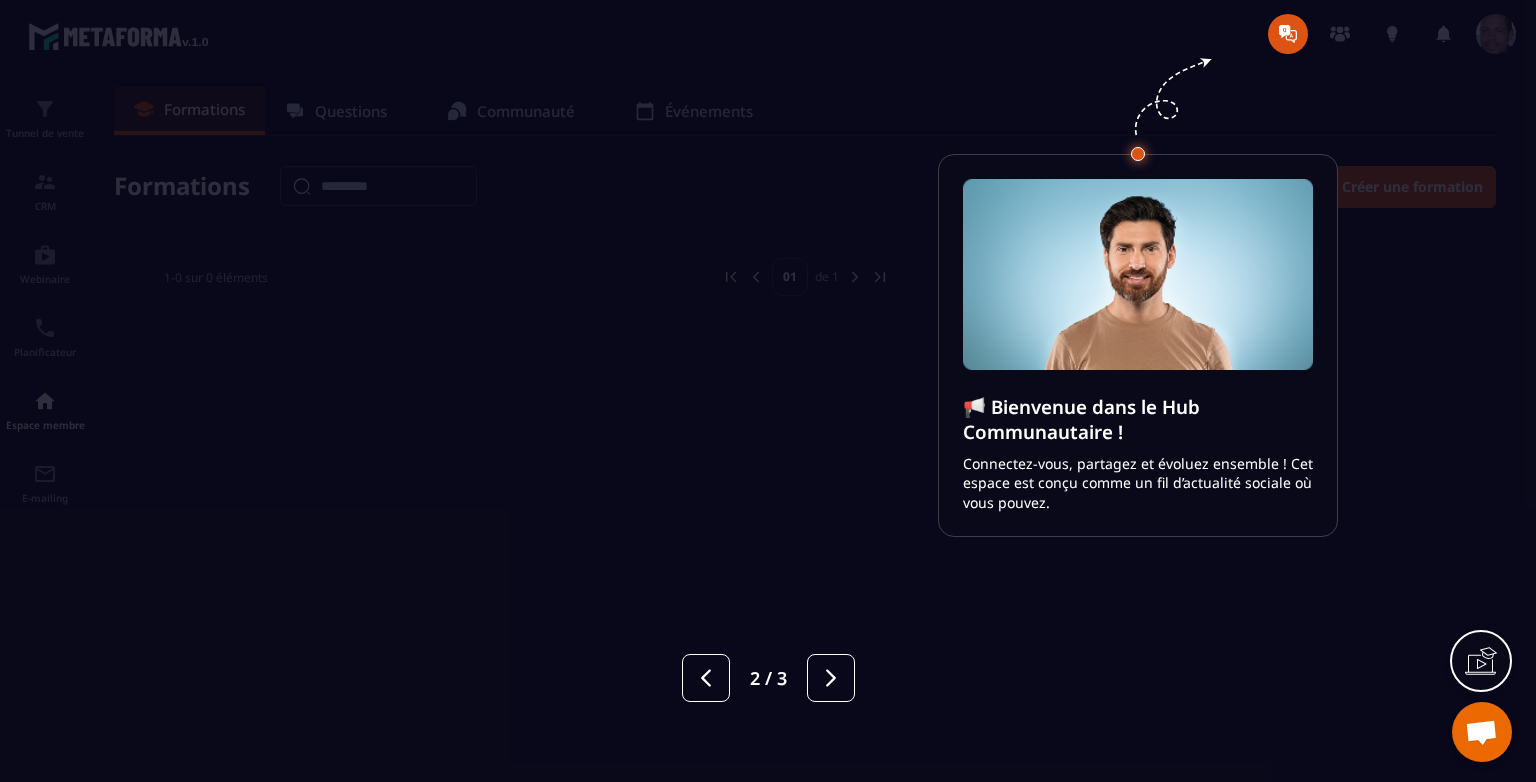 click at bounding box center [768, 391] 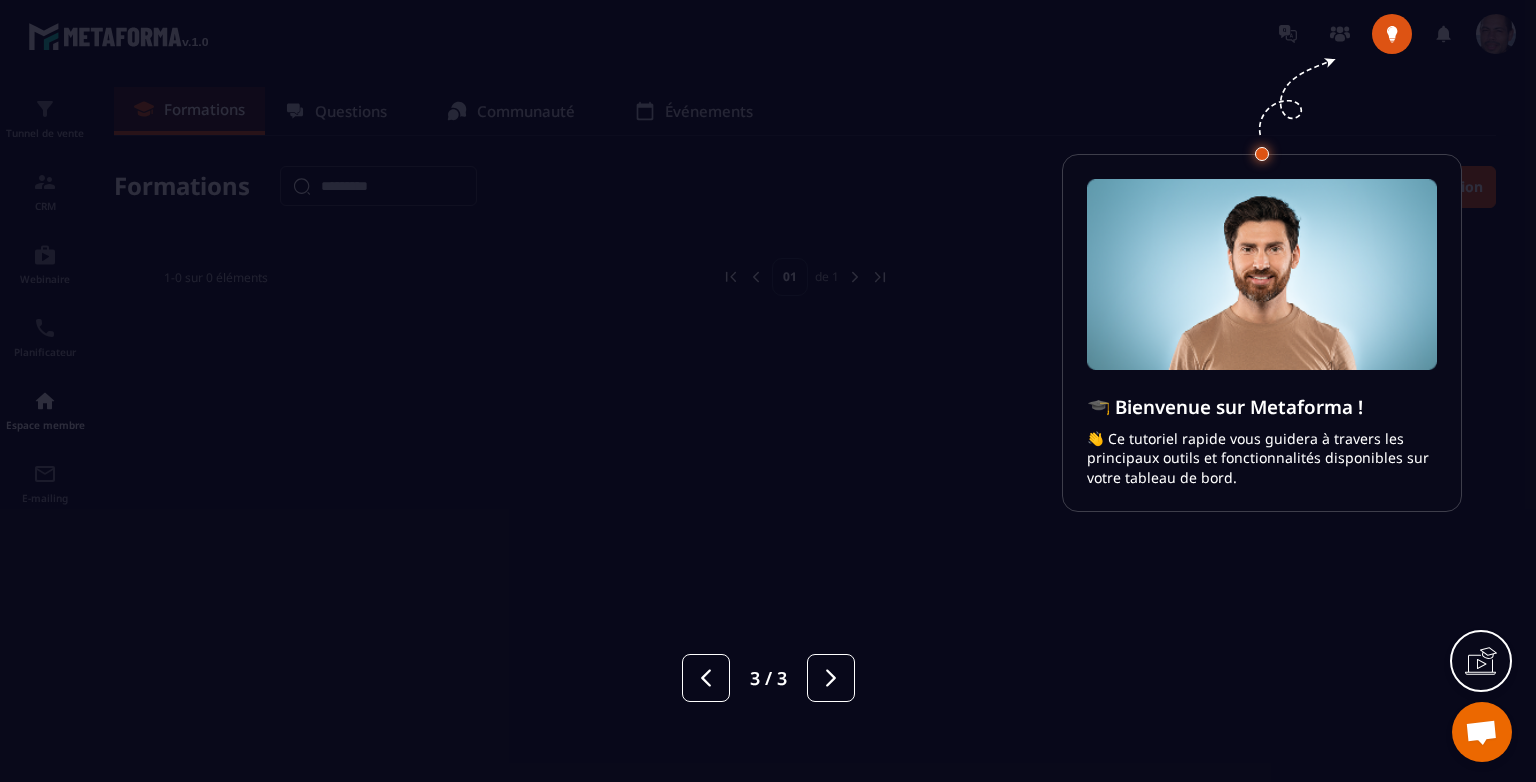 click at bounding box center [768, 391] 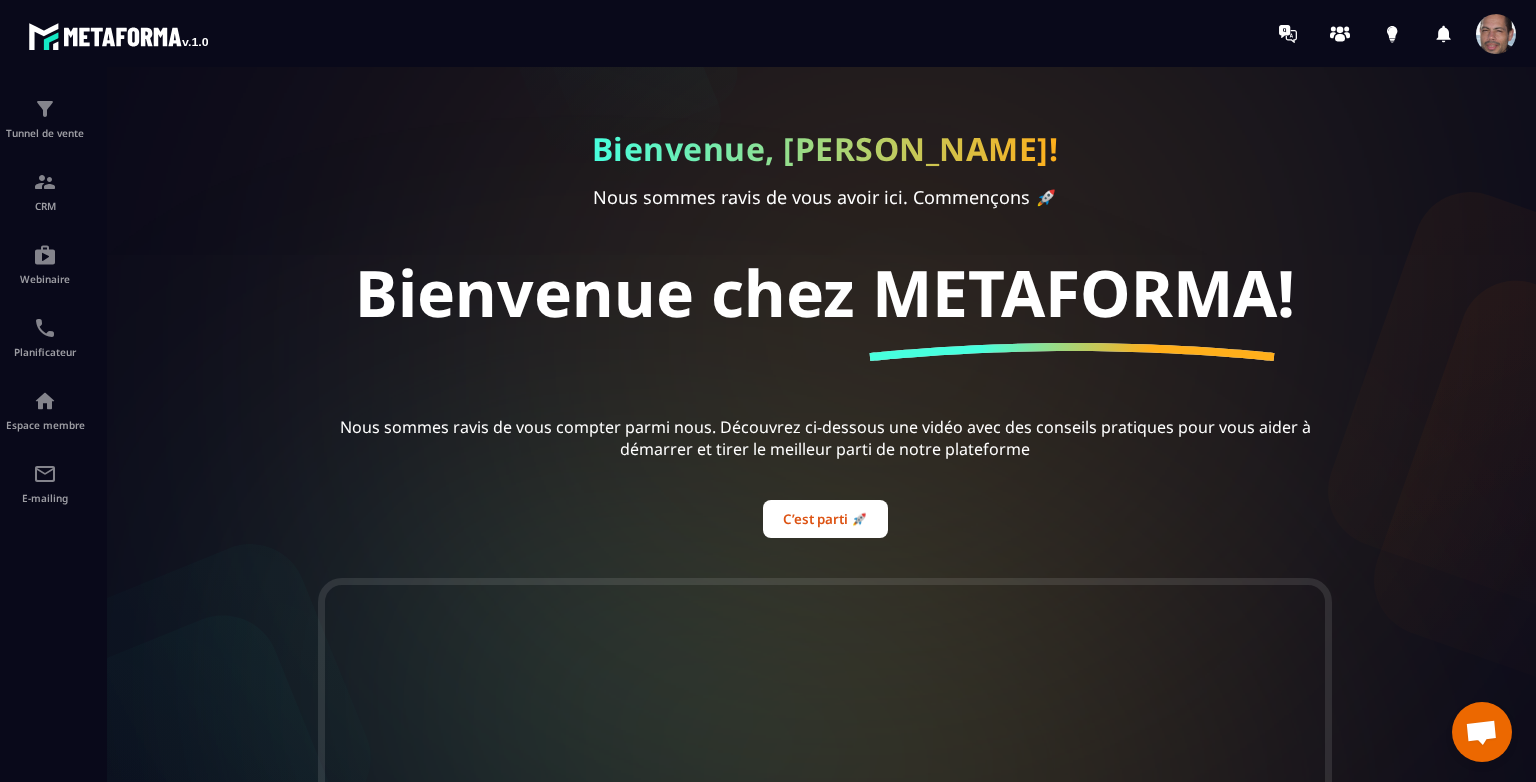 click at bounding box center (1496, 34) 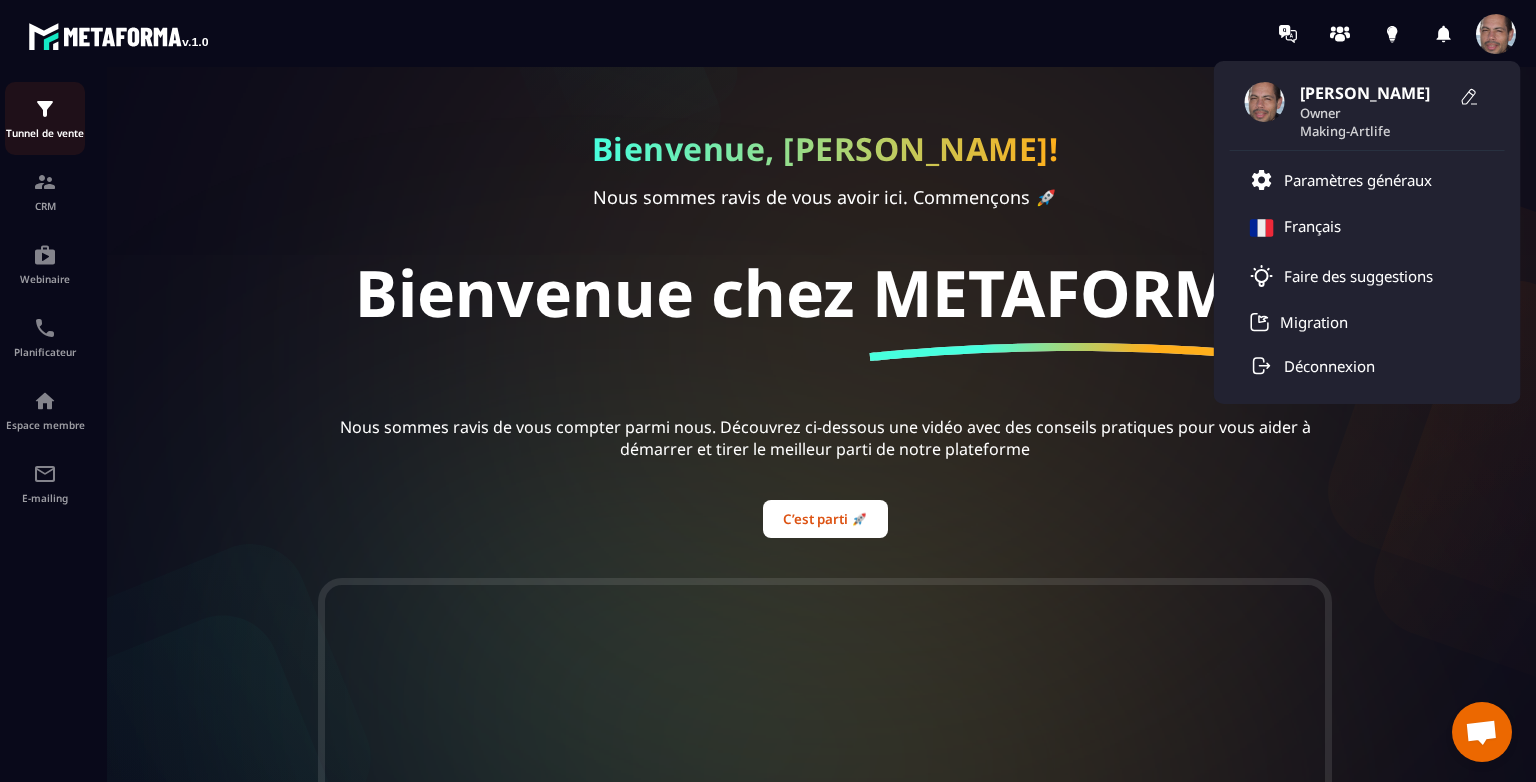 click on "Tunnel de vente" at bounding box center (45, 118) 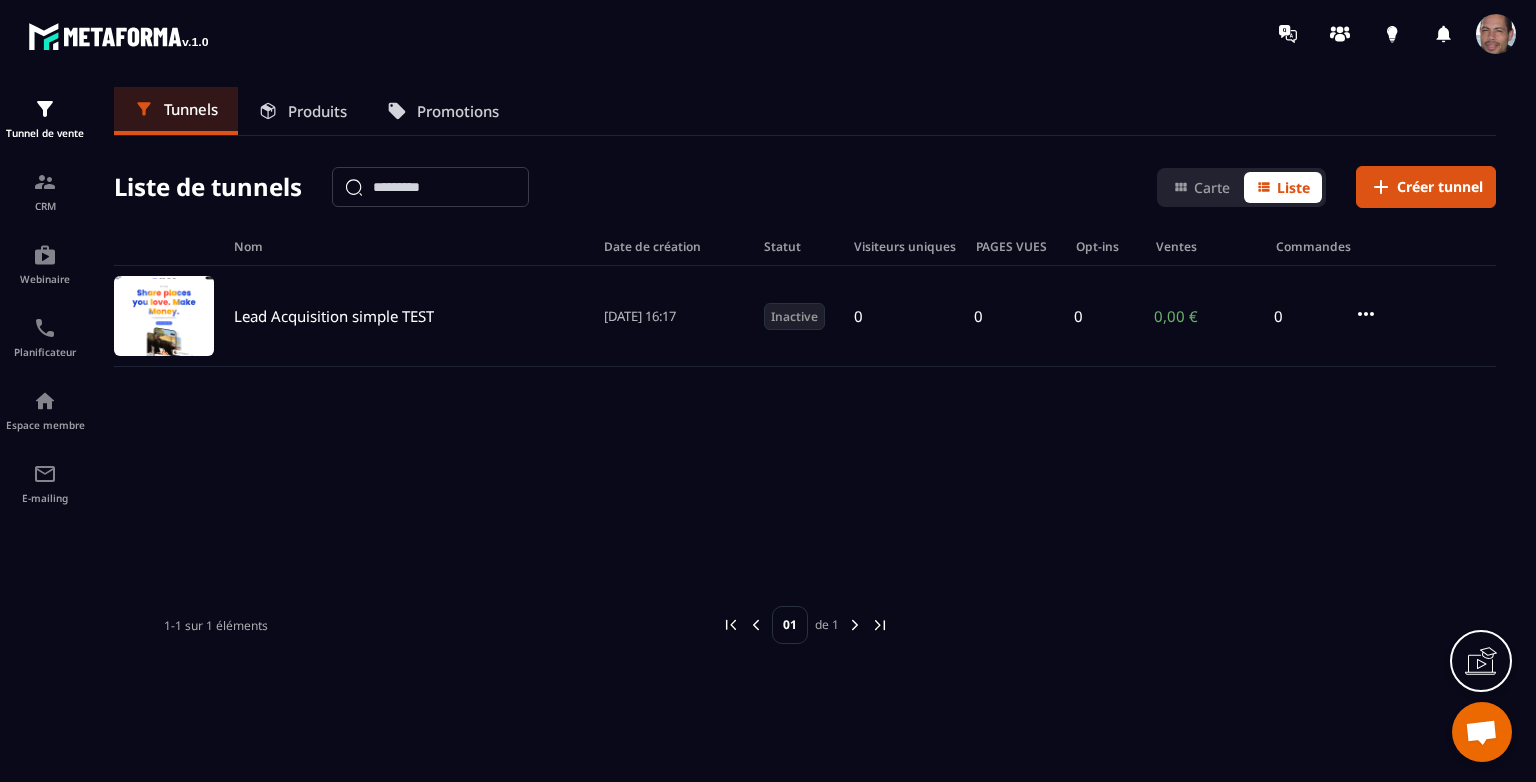scroll, scrollTop: 65, scrollLeft: 0, axis: vertical 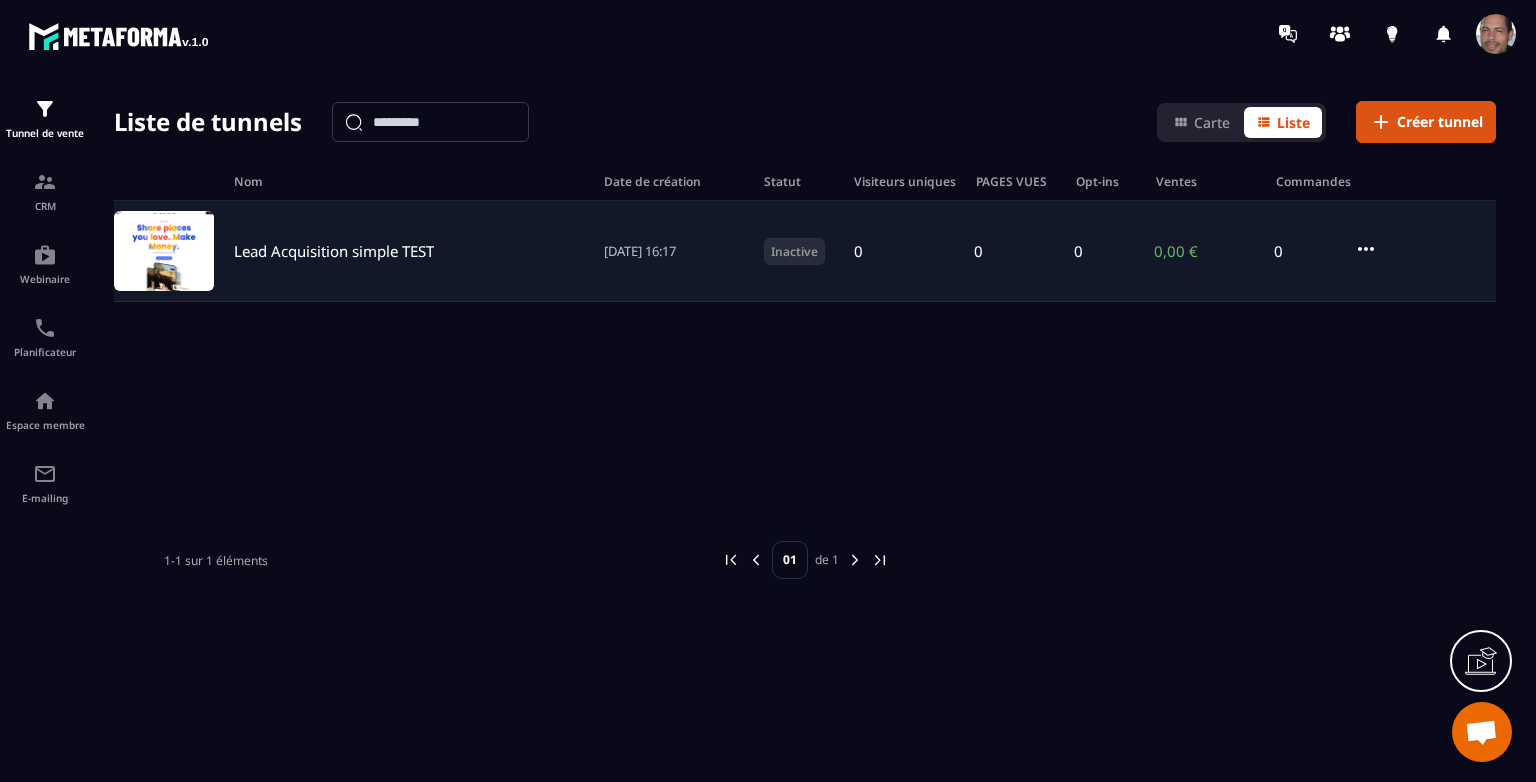 click at bounding box center (164, 251) 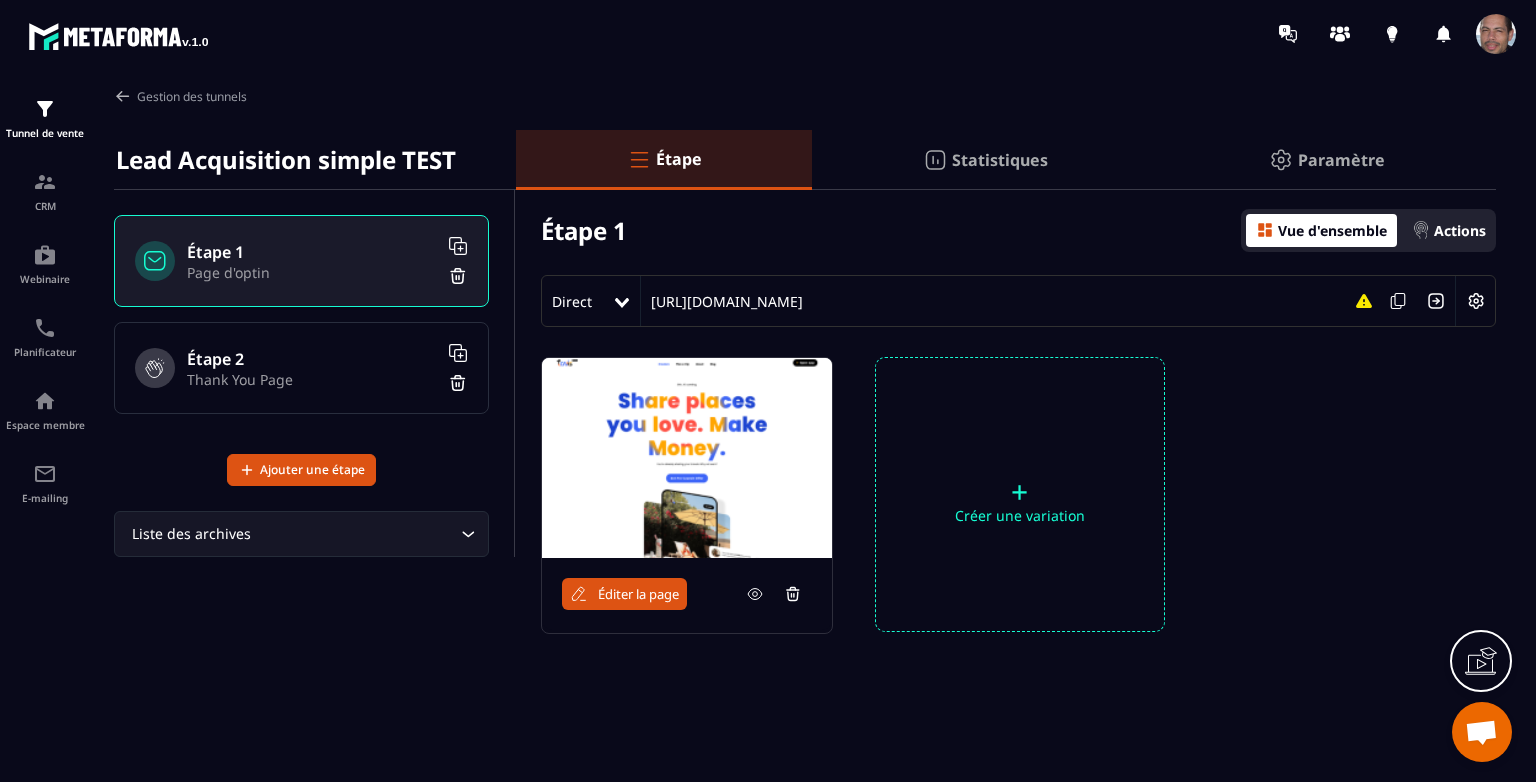 click at bounding box center [1476, 301] 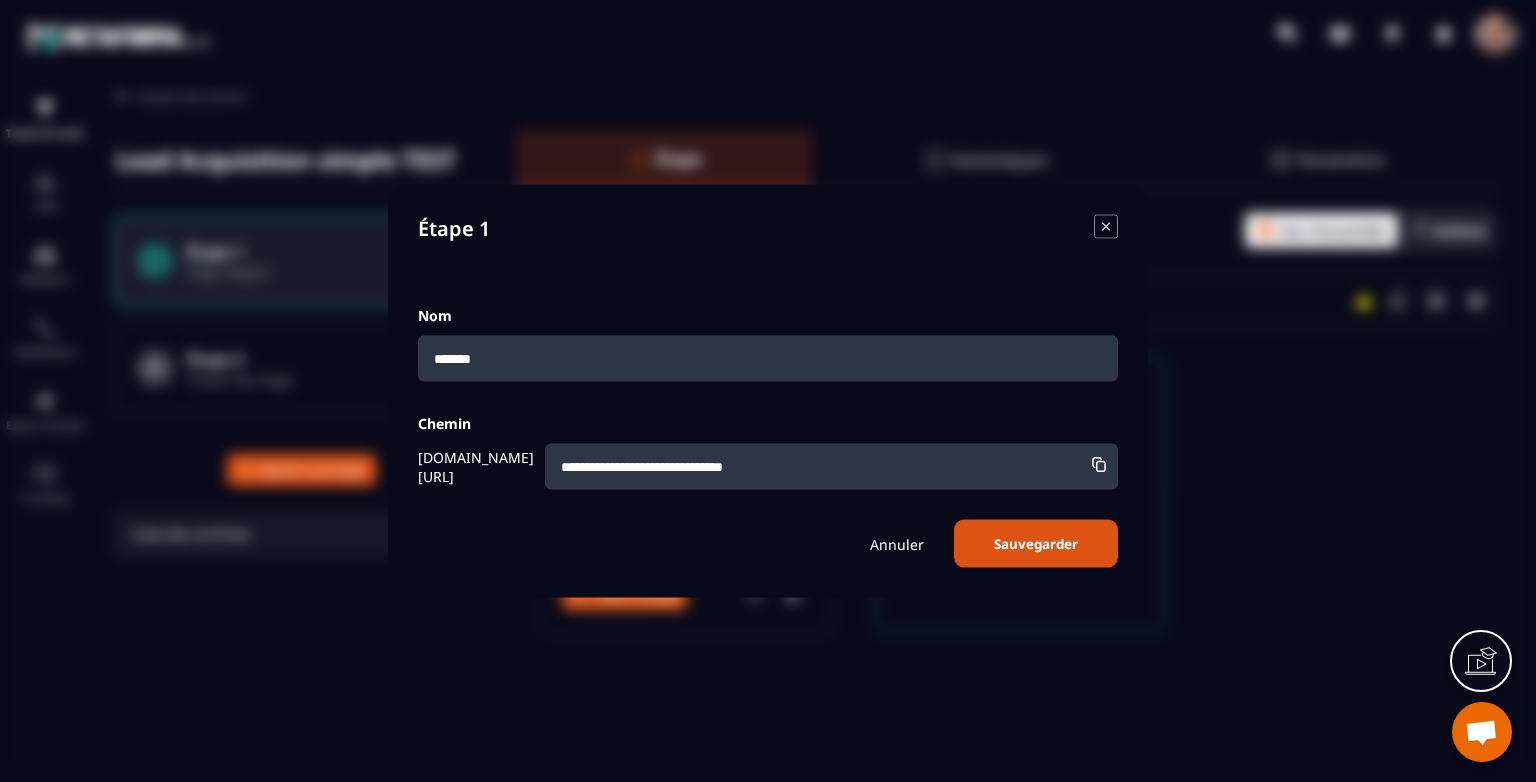 click at bounding box center [768, 391] 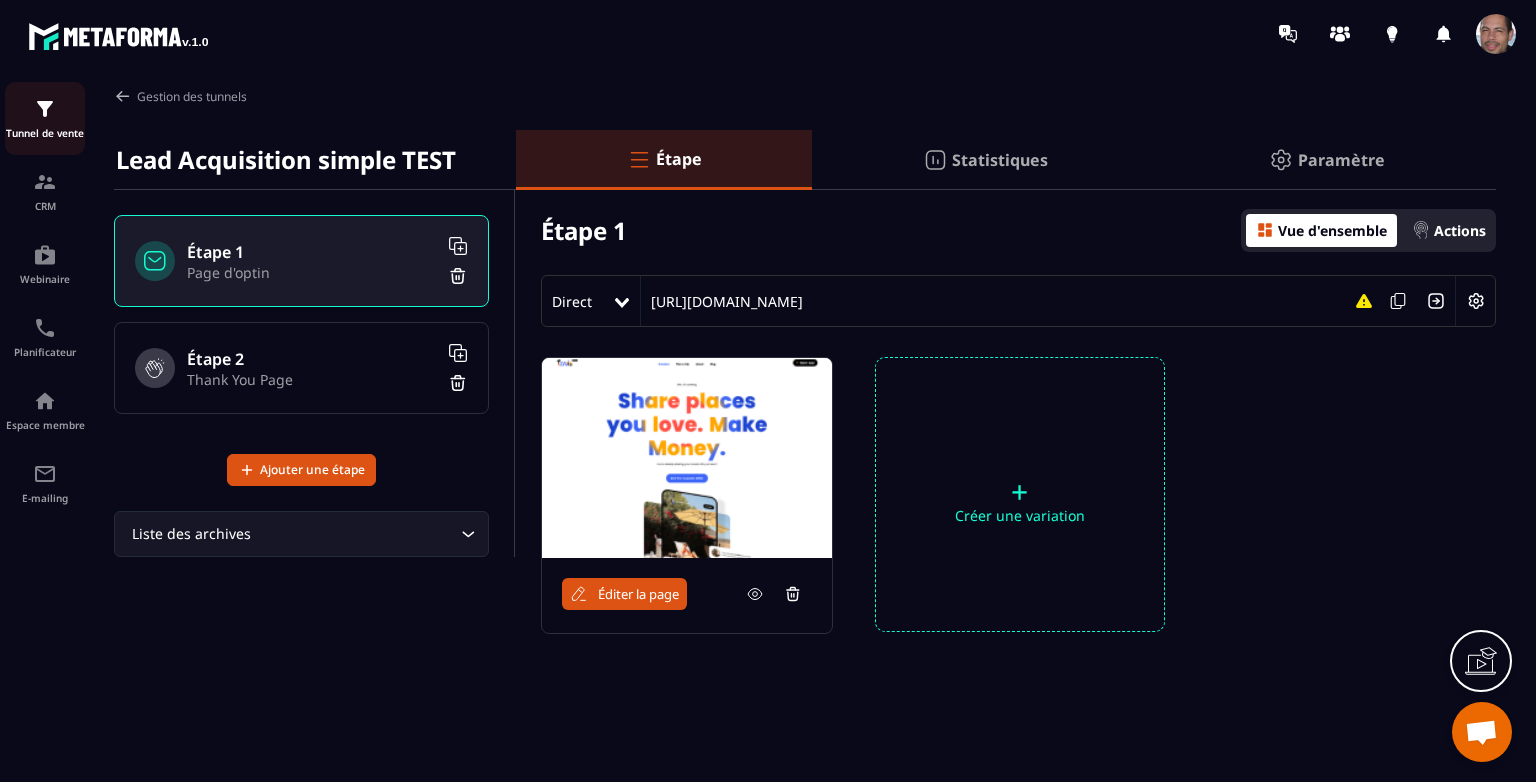 click at bounding box center [45, 109] 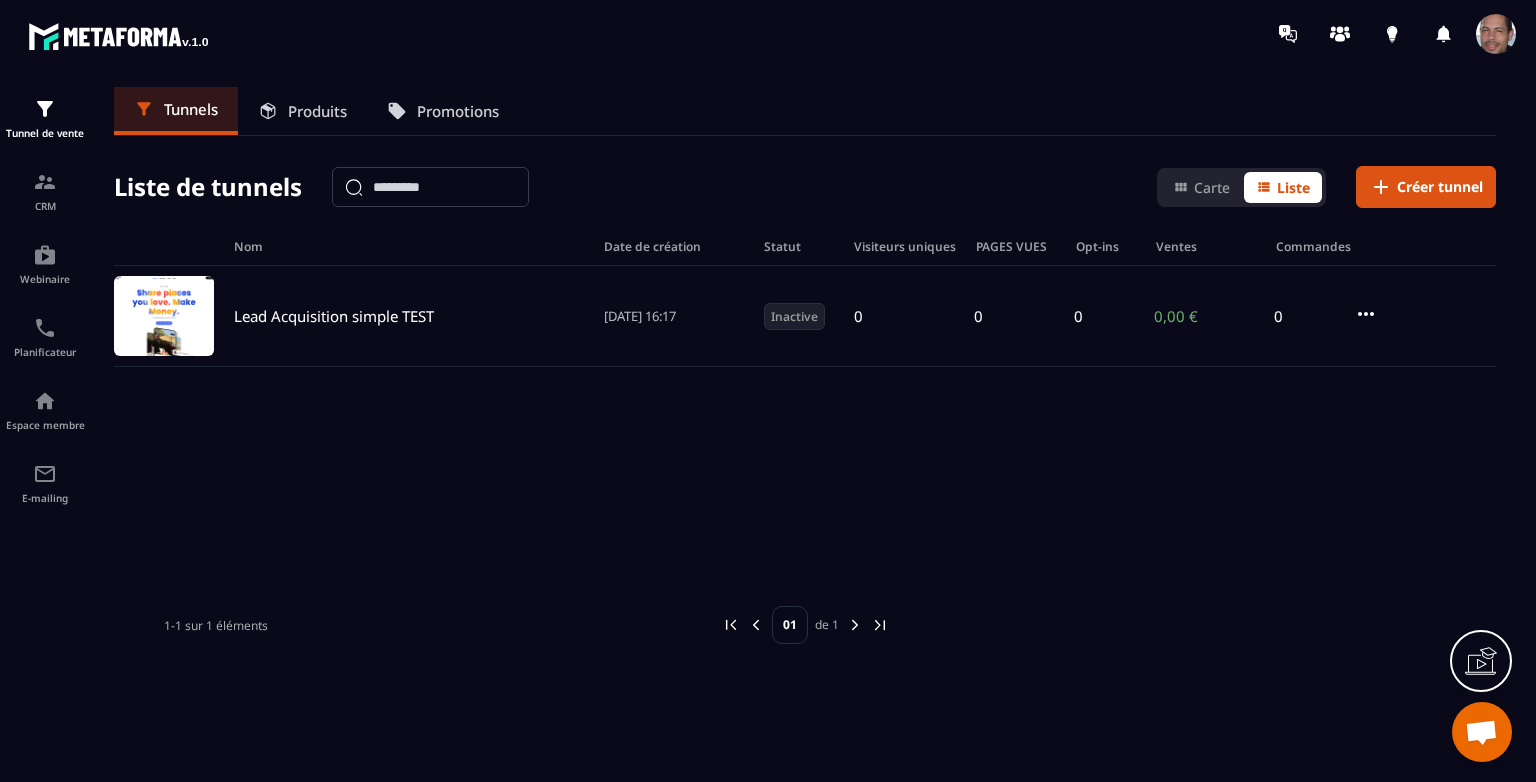 click on "Produits" at bounding box center (317, 111) 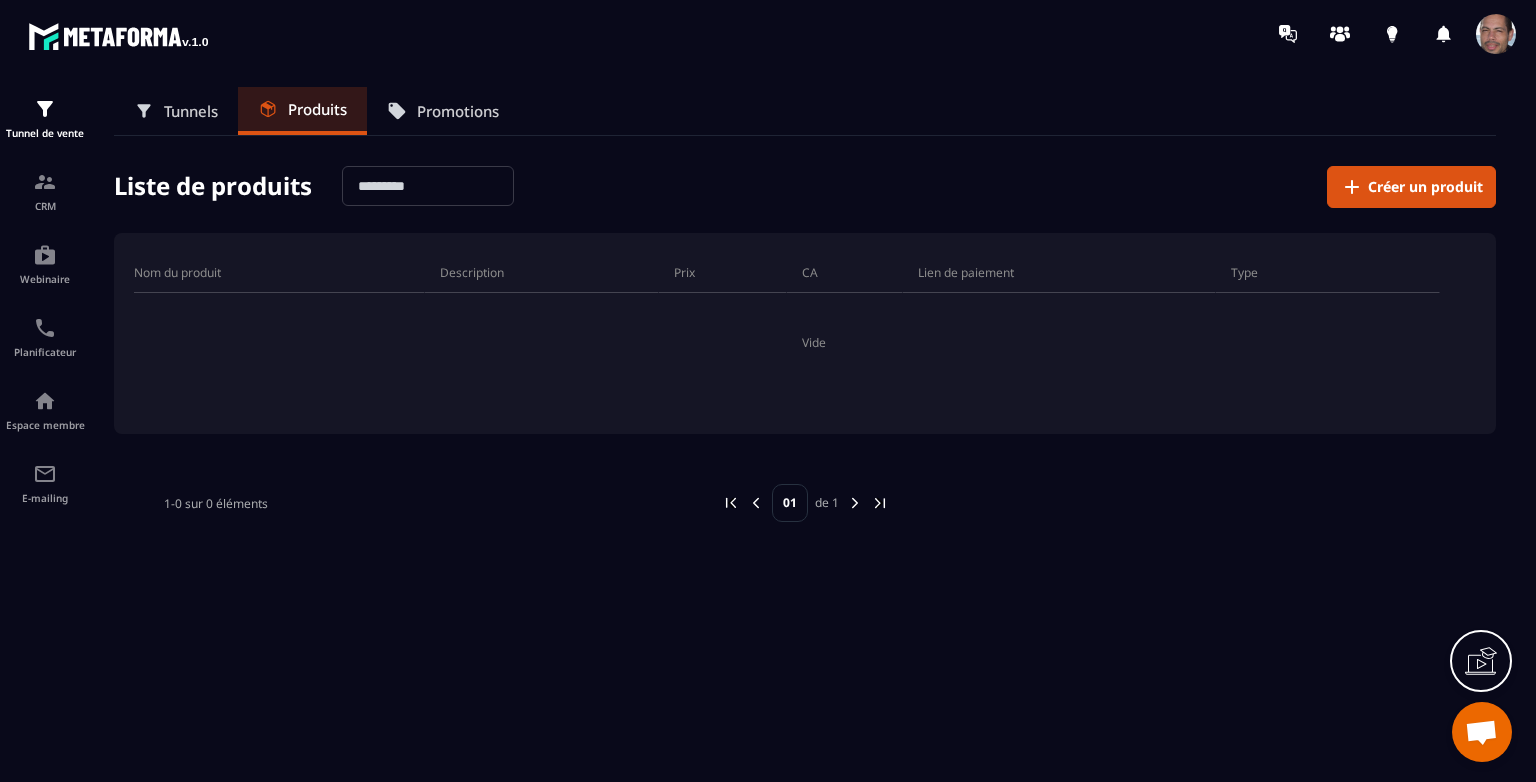 click at bounding box center (1496, 34) 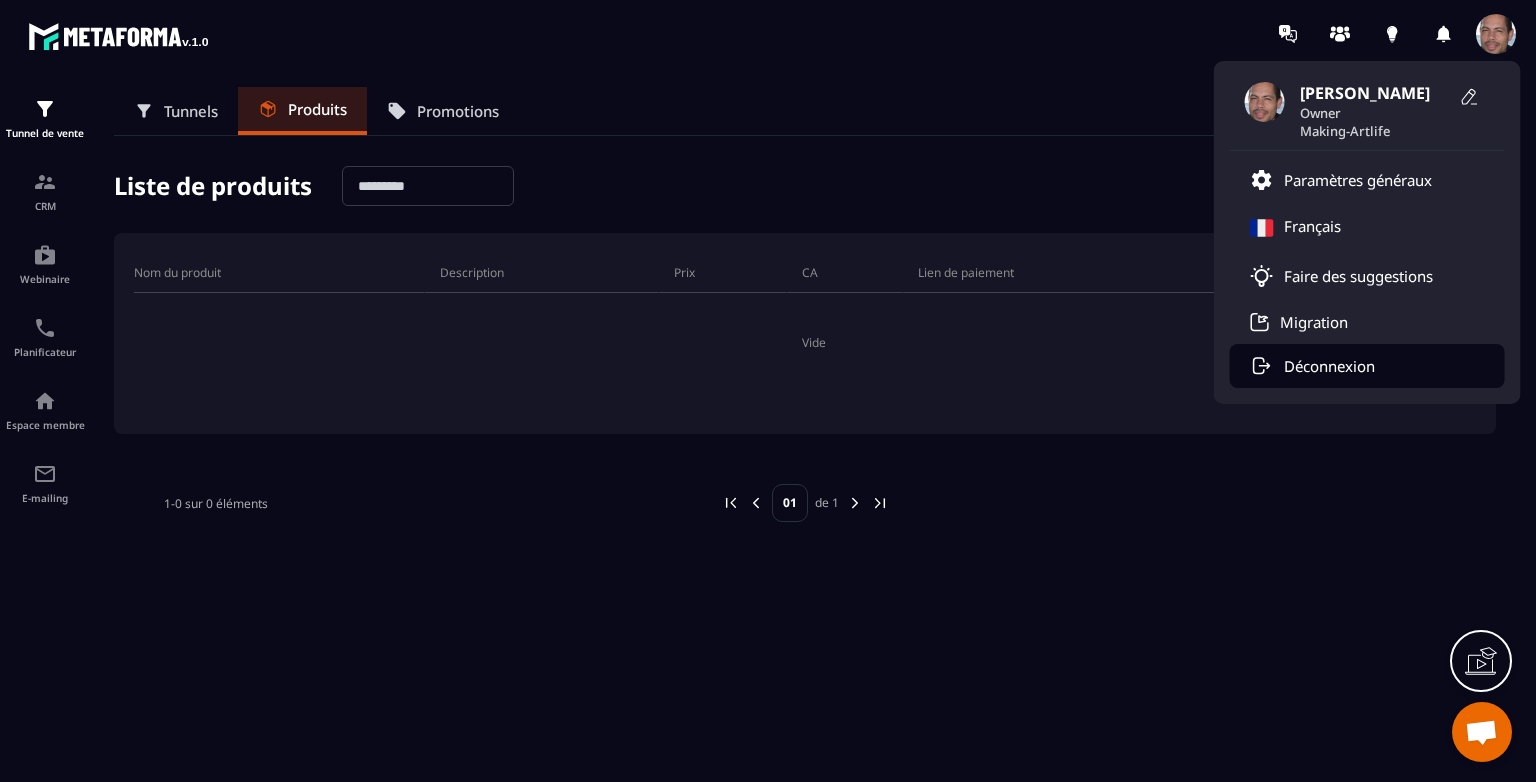 click on "Déconnexion" at bounding box center (1329, 366) 